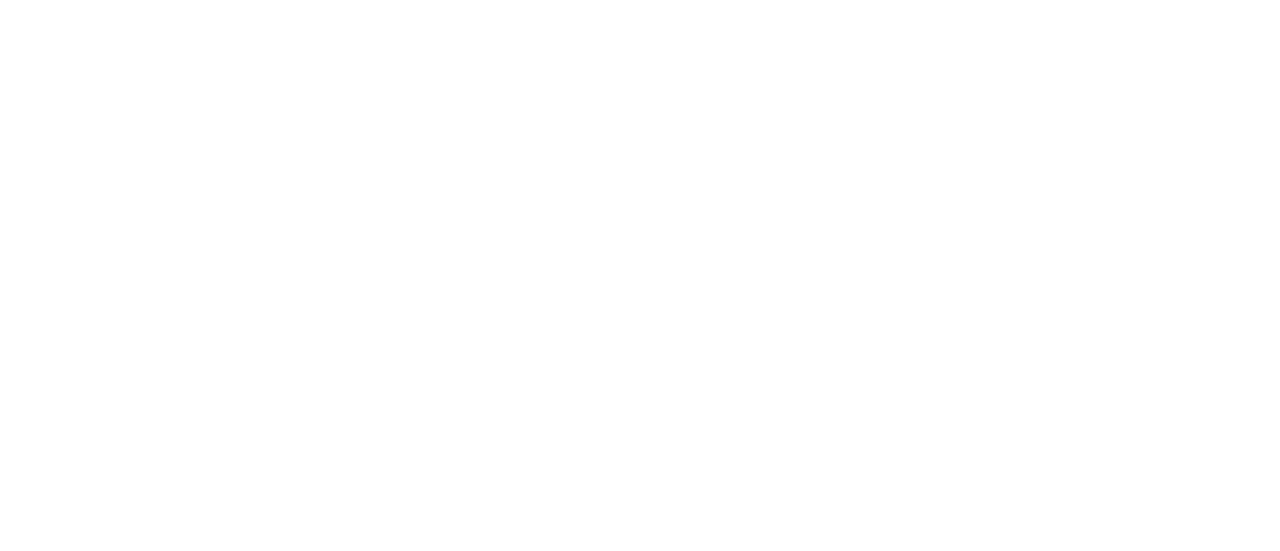 scroll, scrollTop: 0, scrollLeft: 0, axis: both 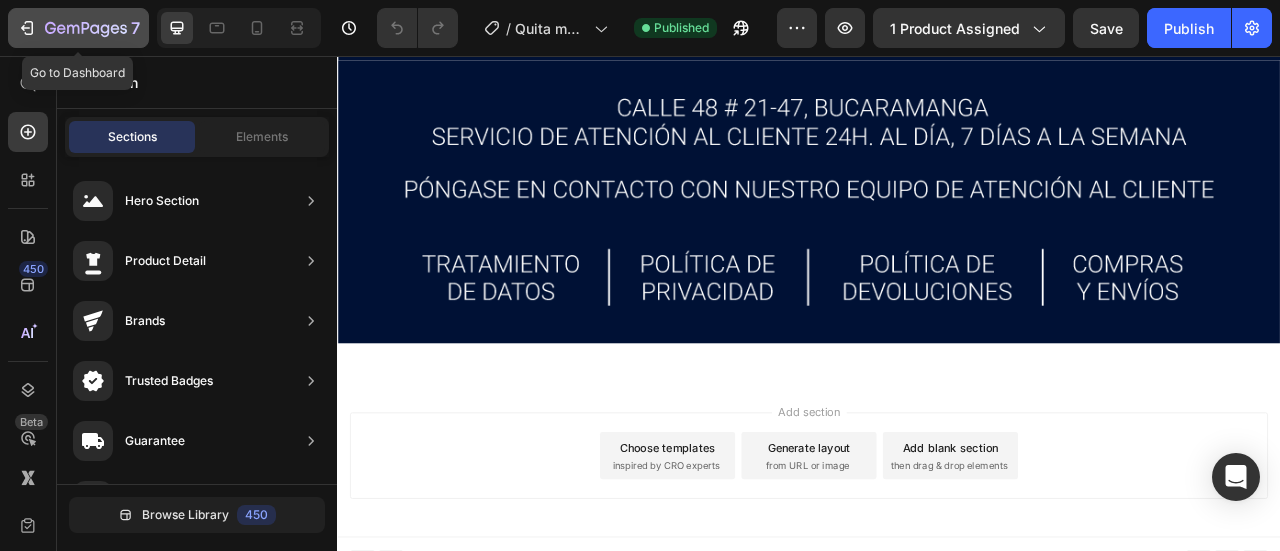 click 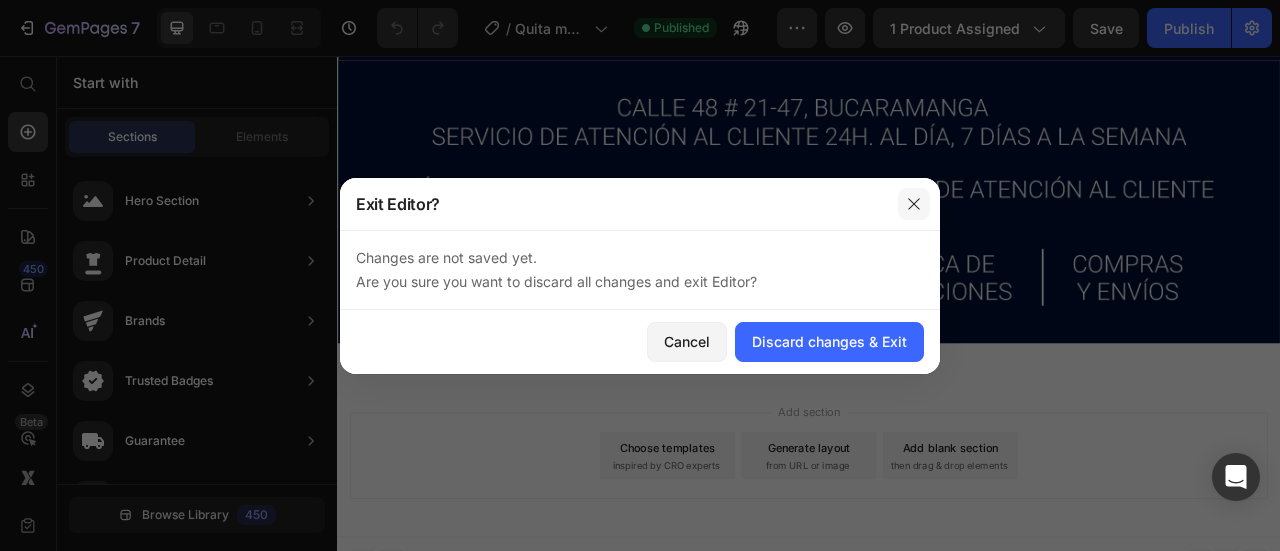 click at bounding box center [914, 204] 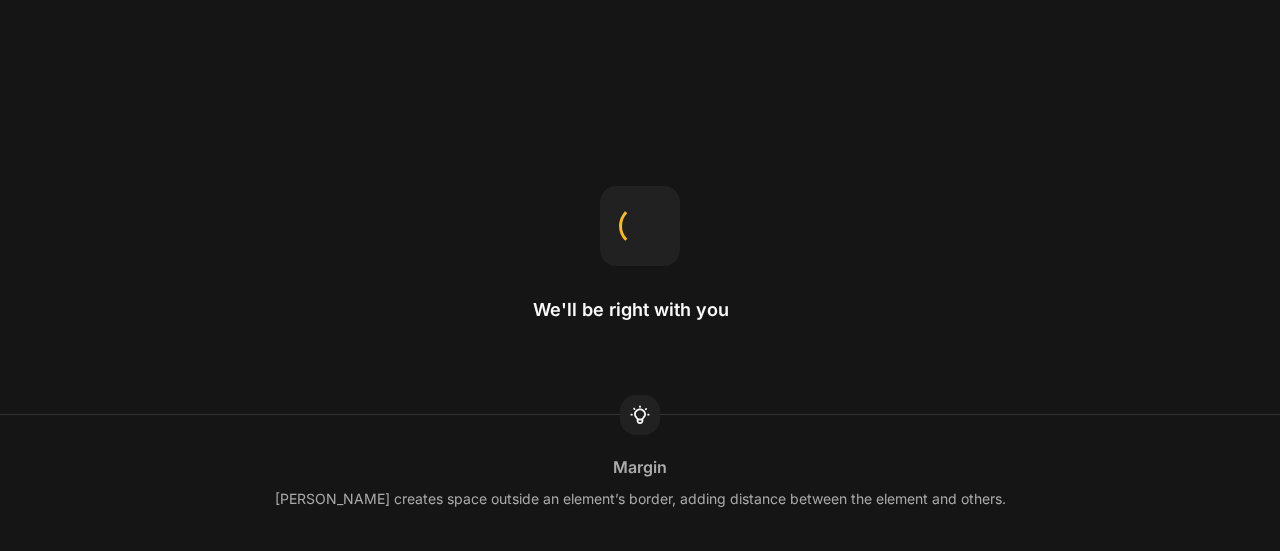 scroll, scrollTop: 0, scrollLeft: 0, axis: both 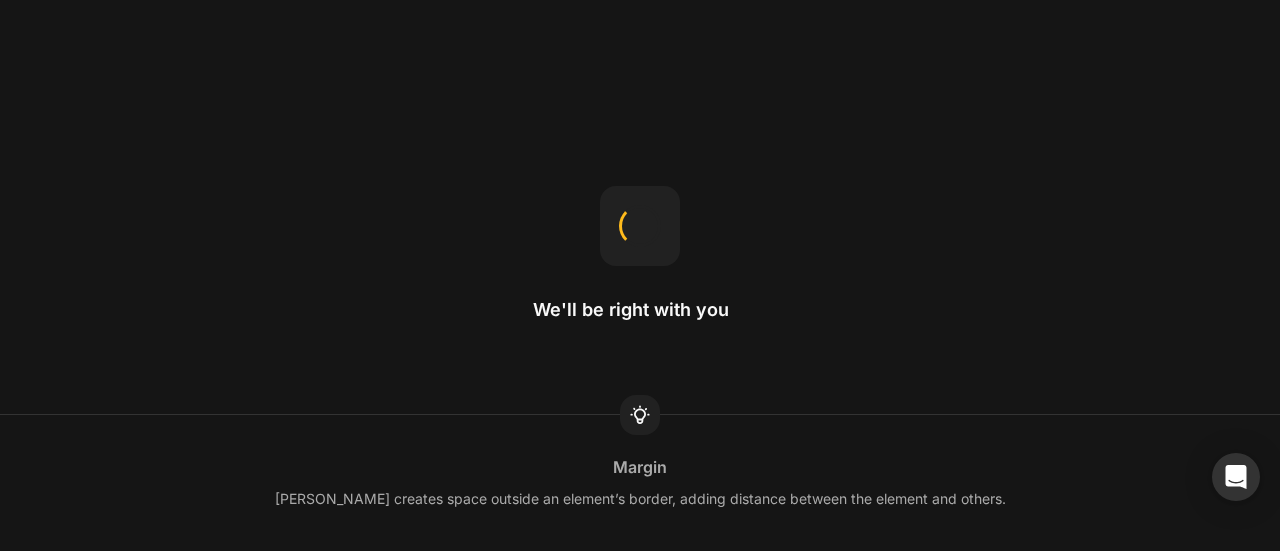 click on "We'll be right with you Margin Margin creates space outside an element’s border, adding distance between the element and others." at bounding box center (640, 275) 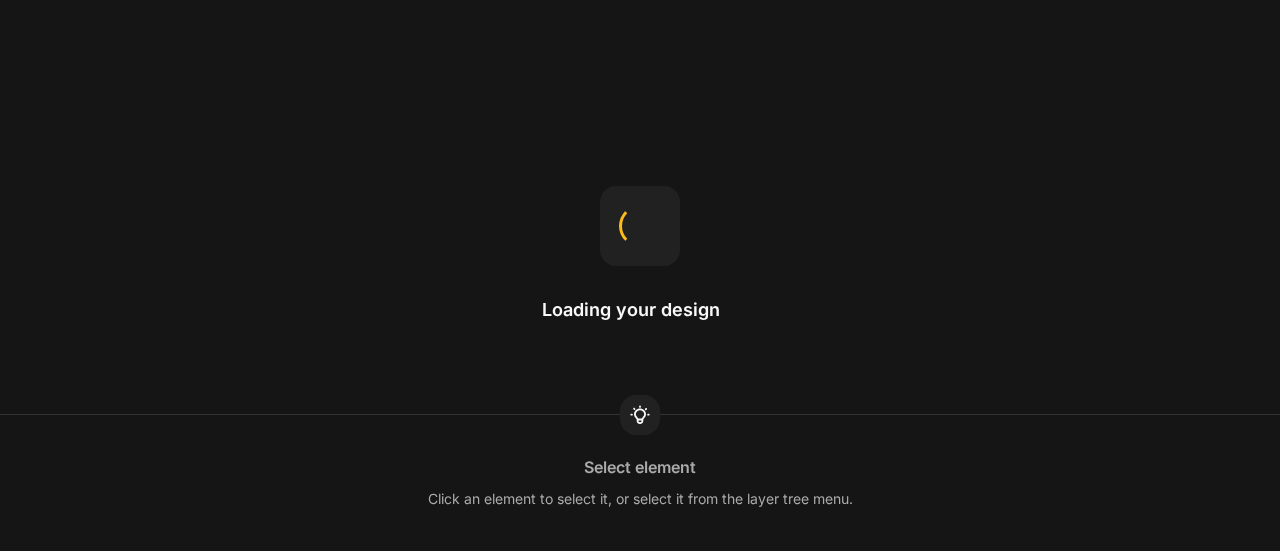 scroll, scrollTop: 0, scrollLeft: 0, axis: both 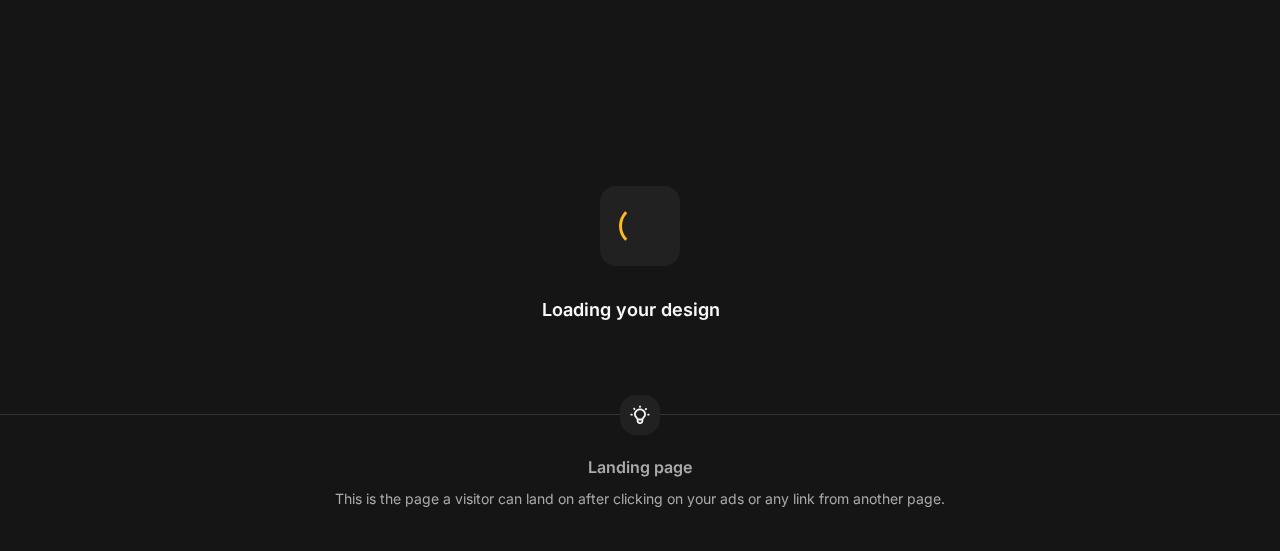 click on "Loading your design Landing page This is the page a visitor can land on after clicking on your ads or any link from another page." at bounding box center (640, 275) 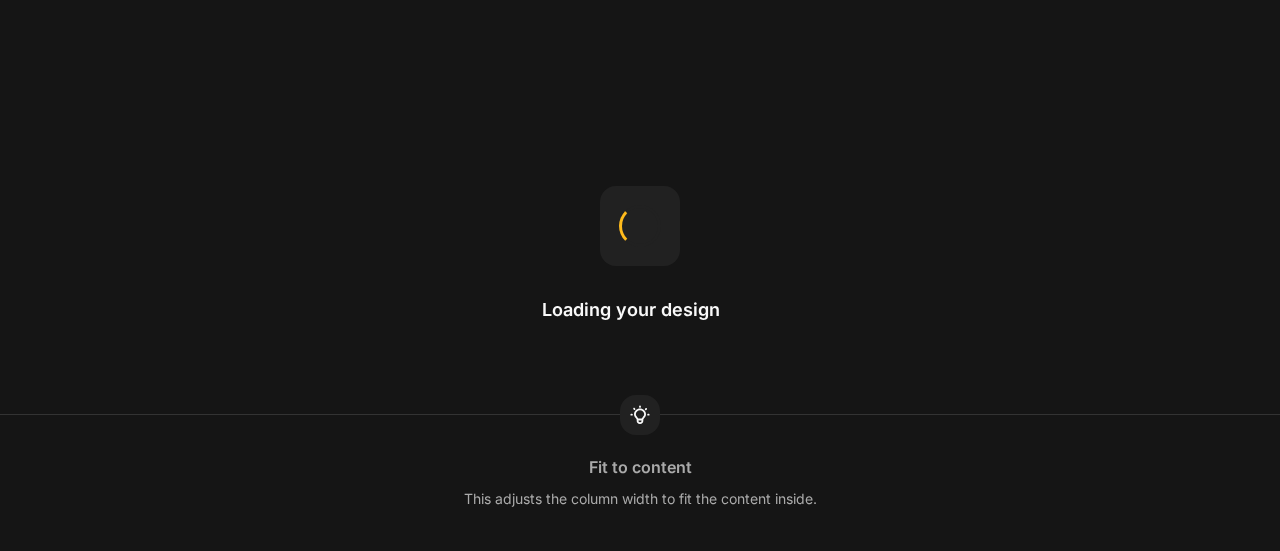 scroll, scrollTop: 0, scrollLeft: 0, axis: both 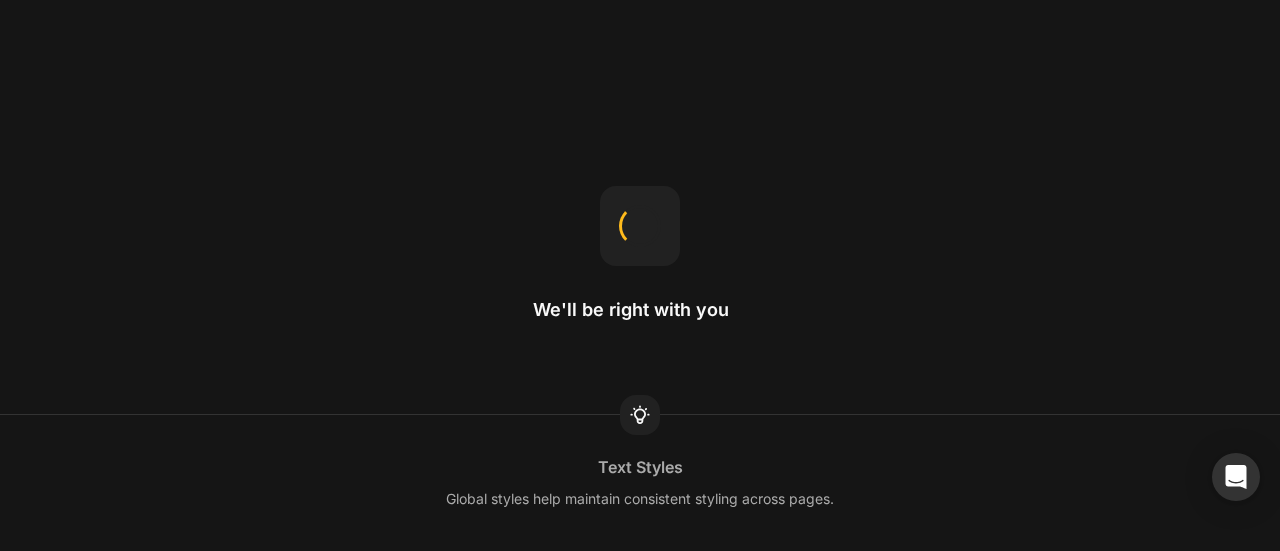 click on "We'll be right with you" at bounding box center (640, 276) 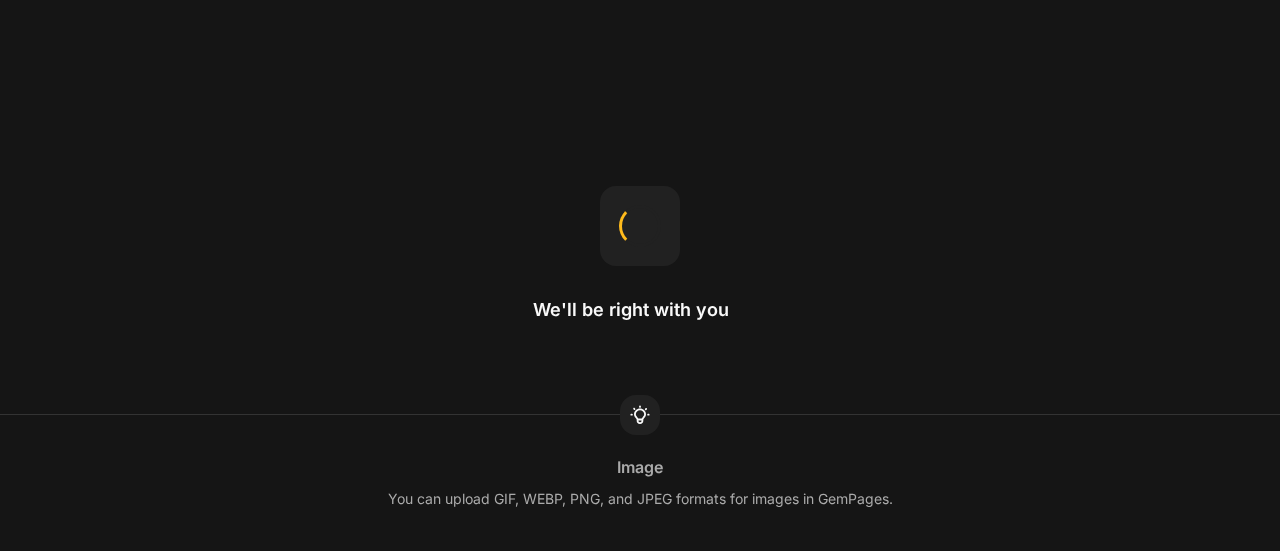 scroll, scrollTop: 0, scrollLeft: 0, axis: both 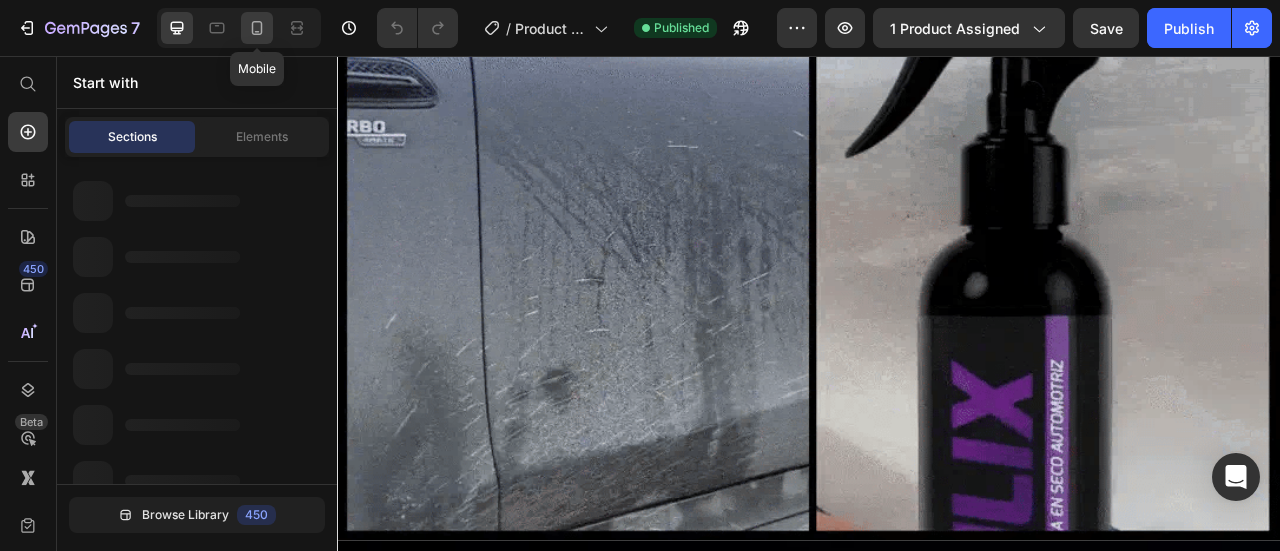 click 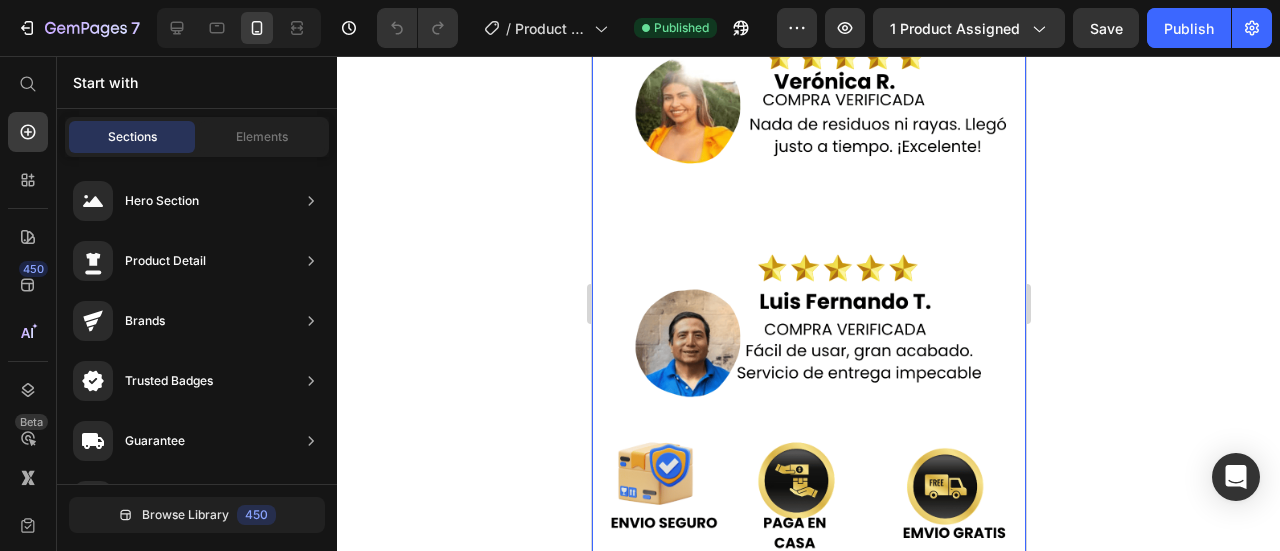 scroll, scrollTop: 6000, scrollLeft: 0, axis: vertical 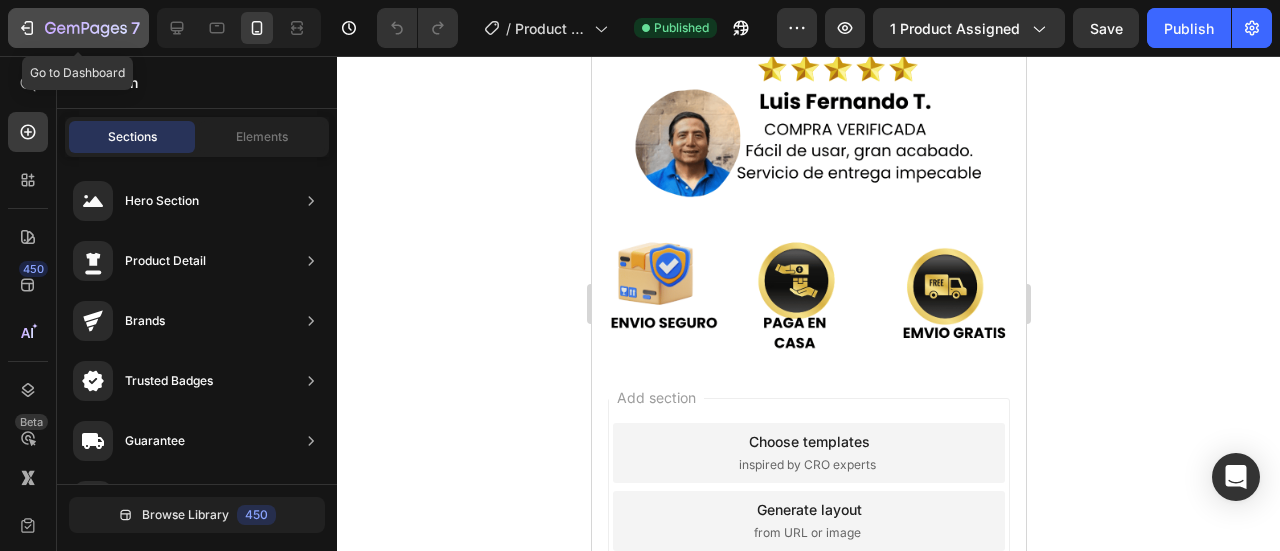 click 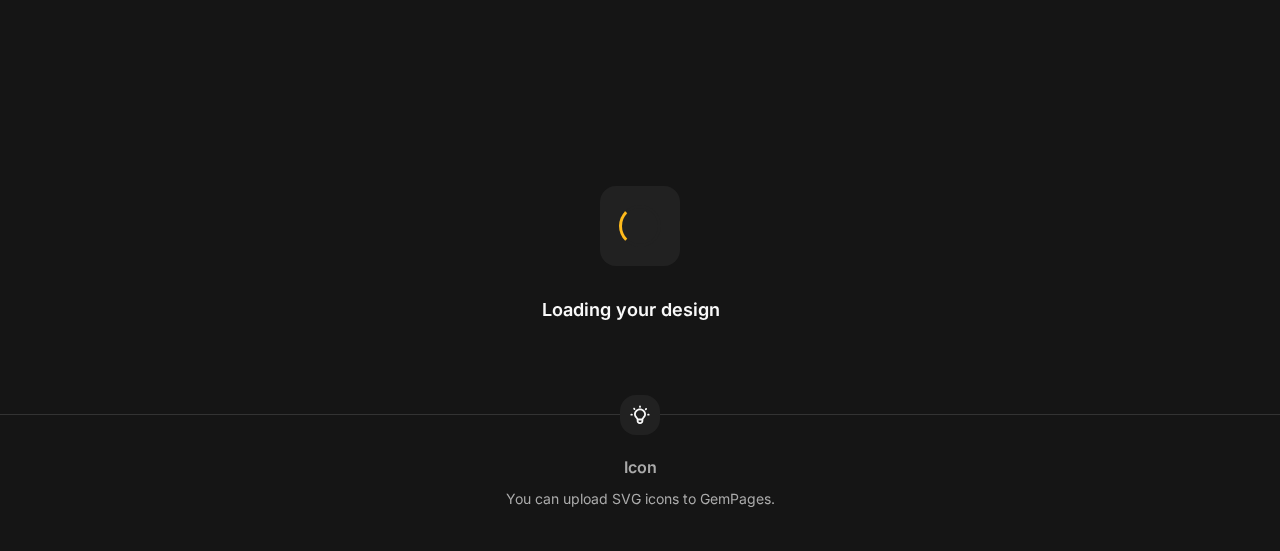 scroll, scrollTop: 0, scrollLeft: 0, axis: both 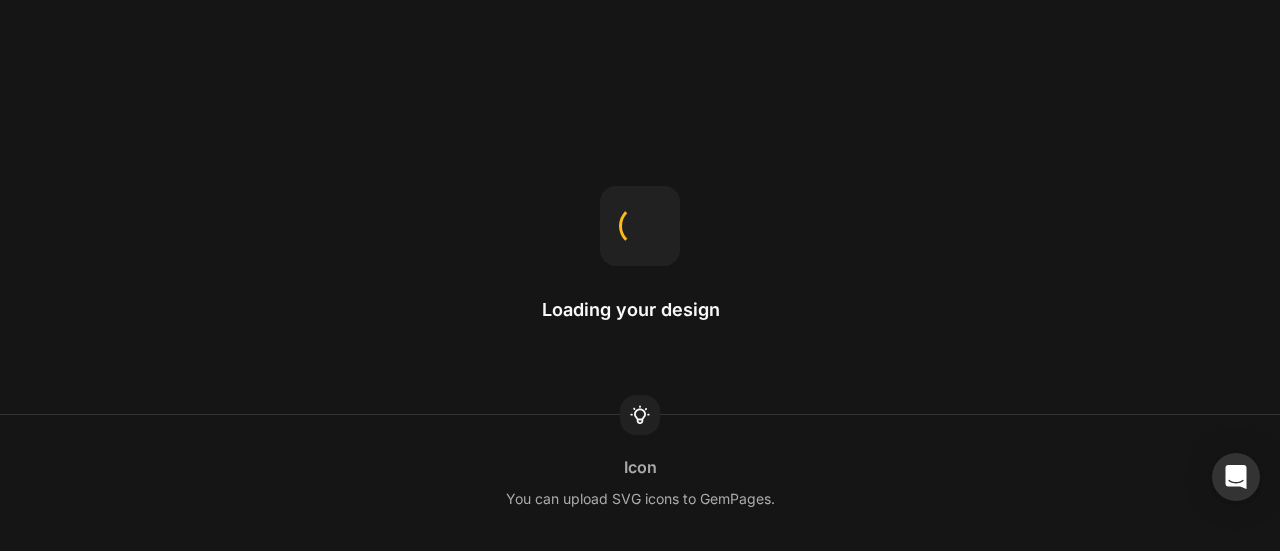drag, startPoint x: 236, startPoint y: 1, endPoint x: 594, endPoint y: 118, distance: 376.6338 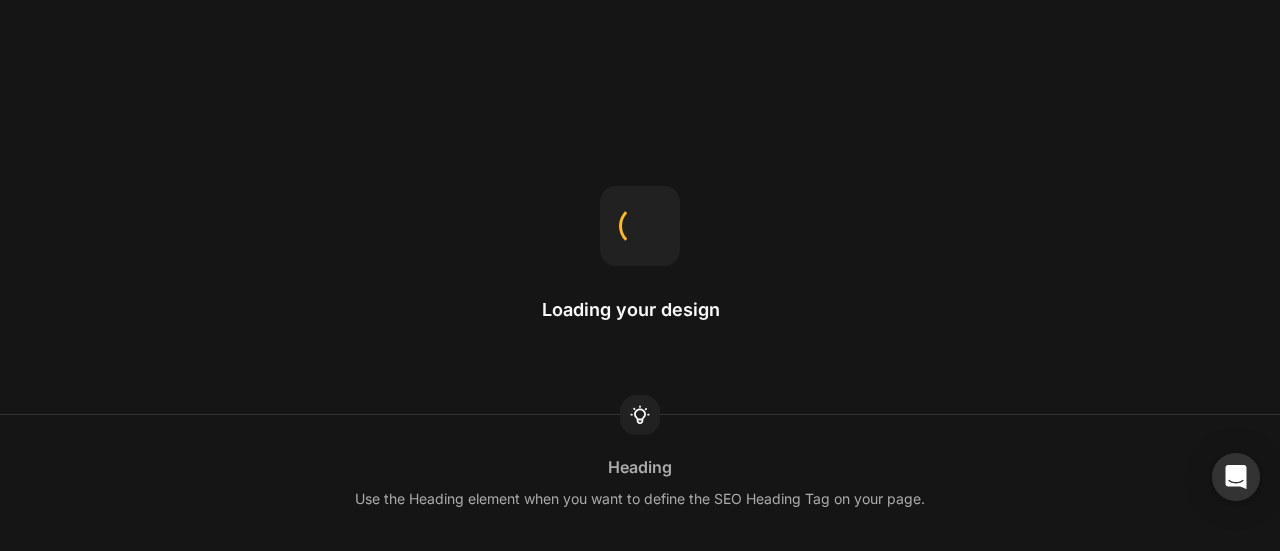click on "Loading your design Heading Use the Heading element when you want to define the SEO Heading Tag on your page." at bounding box center (640, 275) 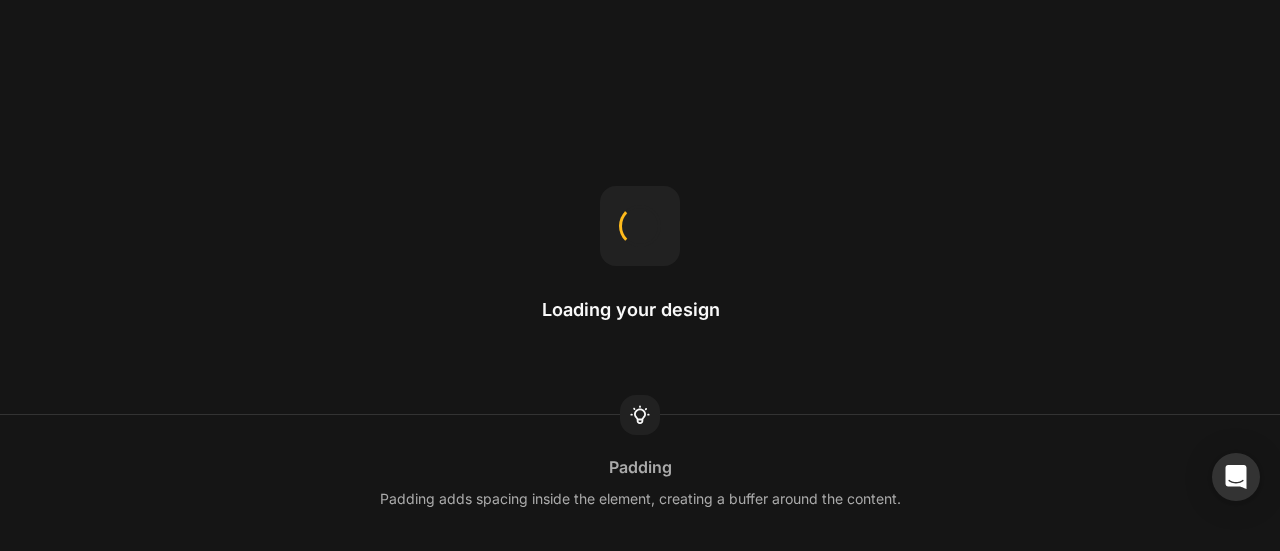 click on "Loading your design Padding Padding adds spacing inside the element, creating a buffer around the content." at bounding box center [640, 275] 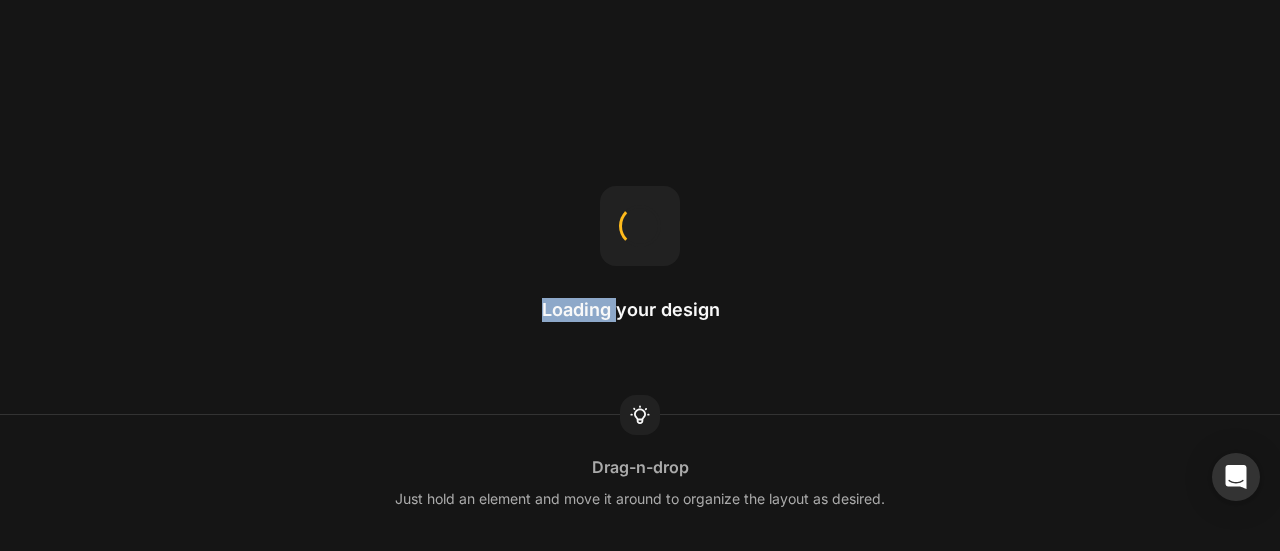 click on "Loading your design Drag-n-drop Just hold an element and move it around to organize the layout as desired." at bounding box center [640, 275] 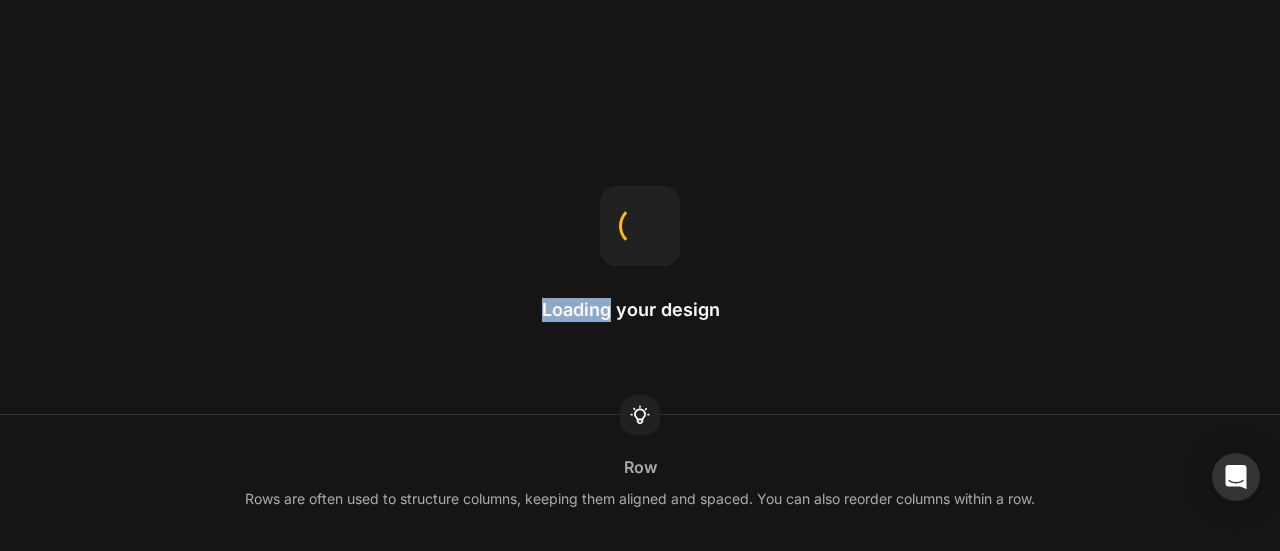 click on "Loading your design Row Rows are often used to structure columns, keeping them aligned and spaced. You can also reorder columns within a row." at bounding box center (640, 275) 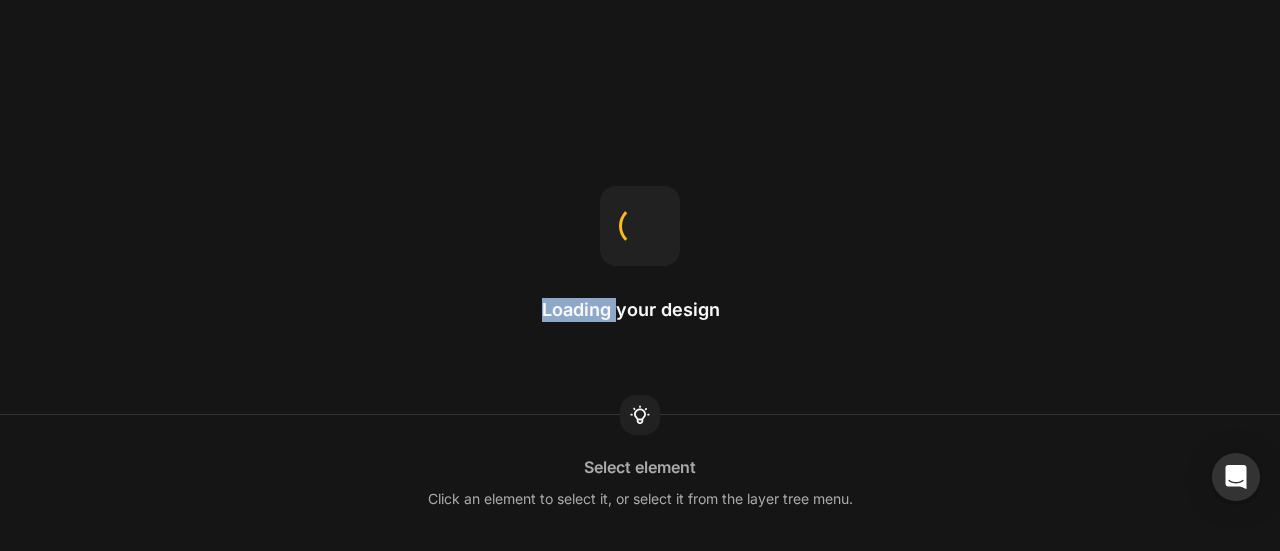 click on "Loading your design Select element Click an element to select it, or select it from the layer tree menu." at bounding box center [640, 275] 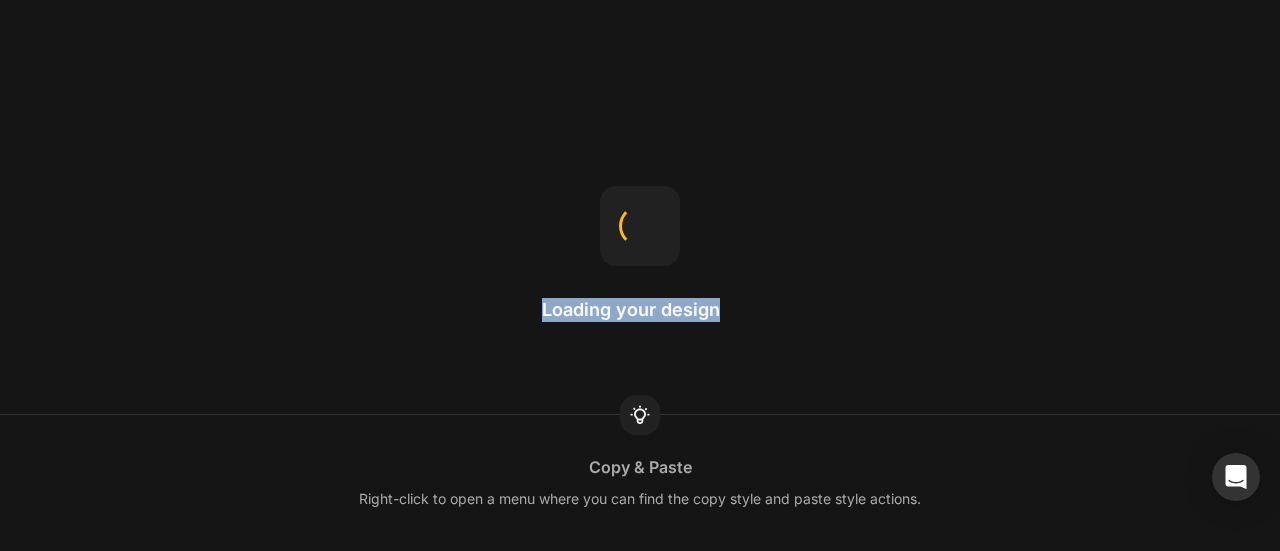 click on "Loading your design Copy & Paste Right-click to open a menu where you can find the copy style and paste style actions." at bounding box center (640, 275) 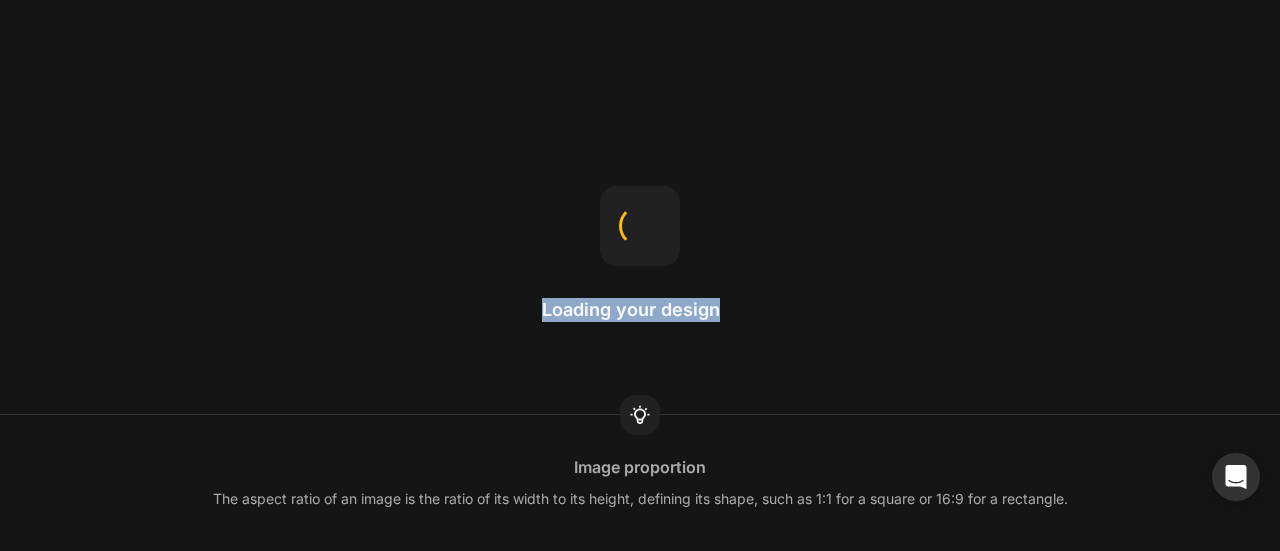 click on "Loading your design Image proportion The aspect ratio of an image is the ratio of its width to its height, defining its shape, such as 1:1 for a square or 16:9 for a rectangle." at bounding box center [640, 275] 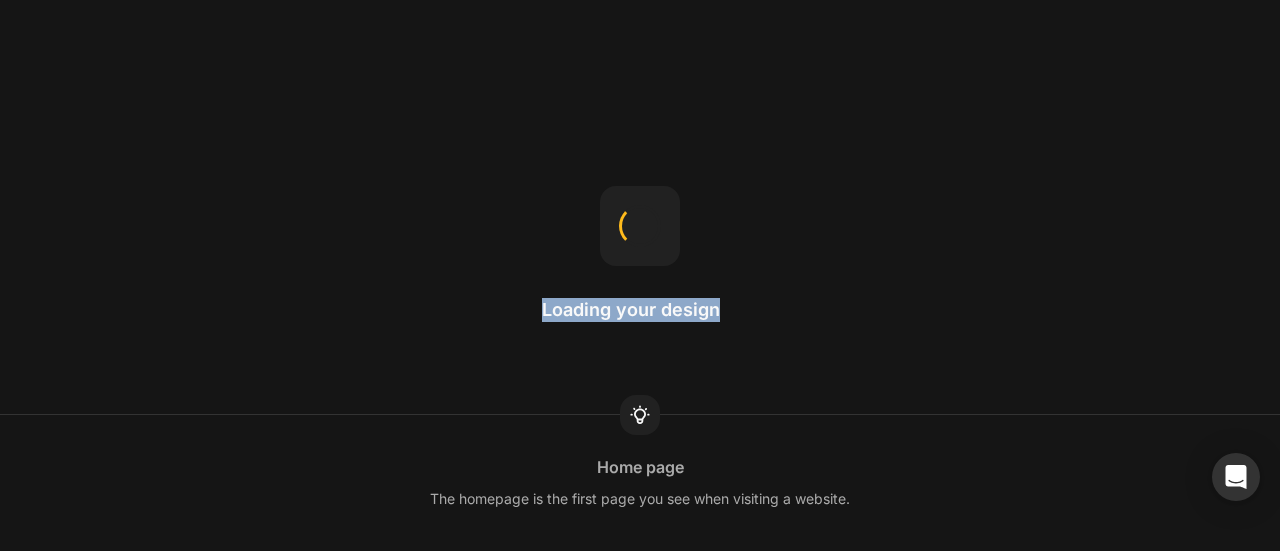 click on "Loading your design Home page The homepage is the first page you see when visiting a website." at bounding box center (640, 275) 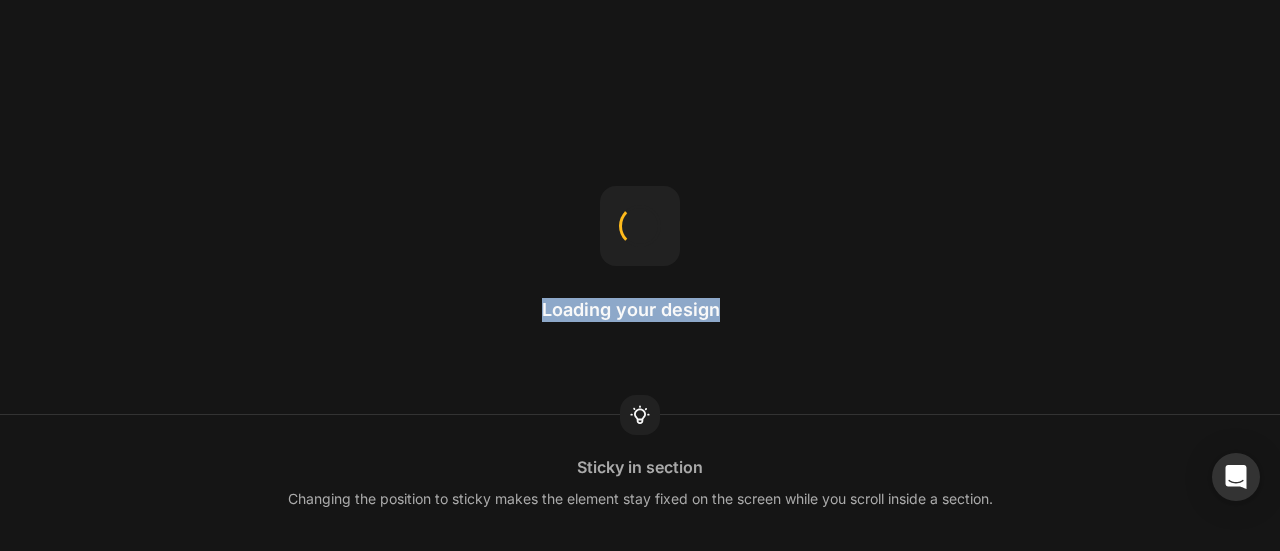 click on "Loading your design Sticky in section Changing the position to sticky makes the element stay fixed on the screen while you scroll inside a section." at bounding box center (640, 275) 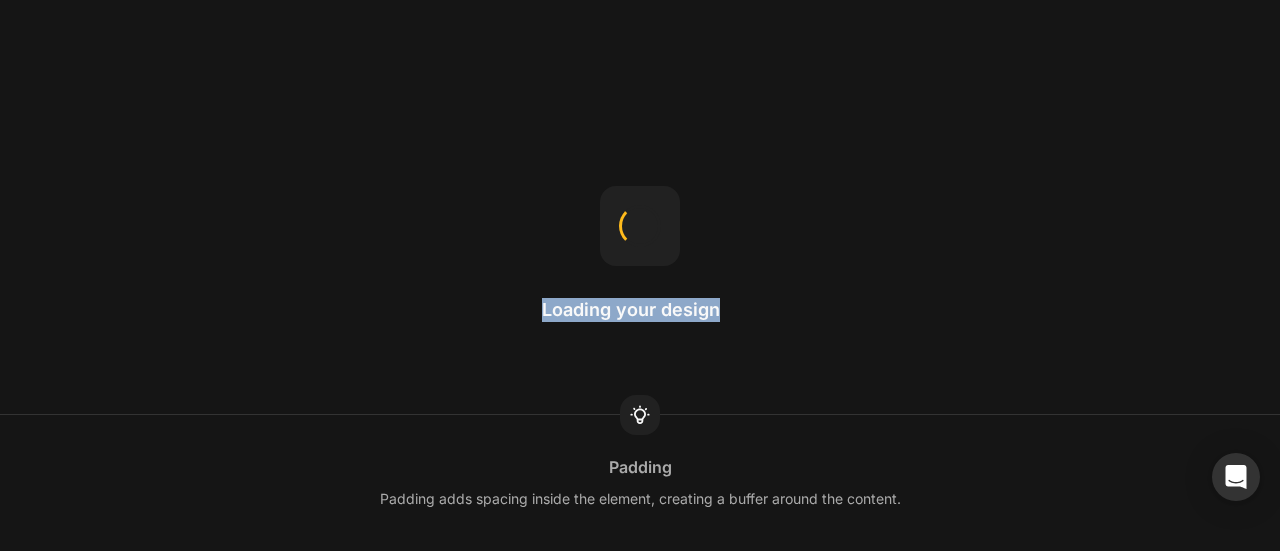 click on "Loading your design Padding Padding adds spacing inside the element, creating a buffer around the content." at bounding box center (640, 275) 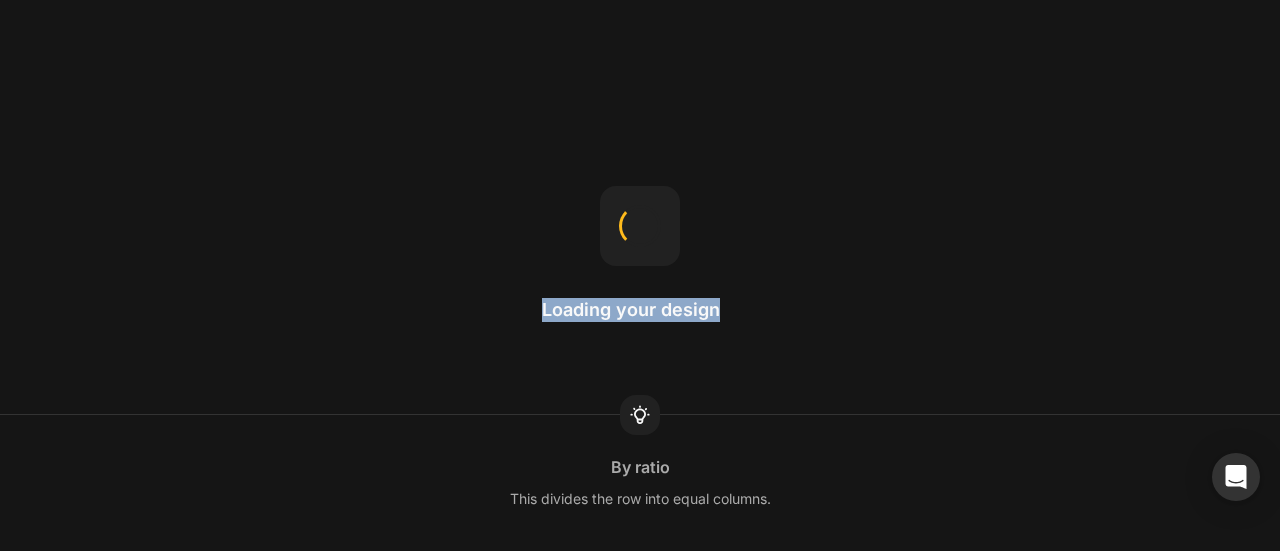 click on "Loading your design" at bounding box center [640, 276] 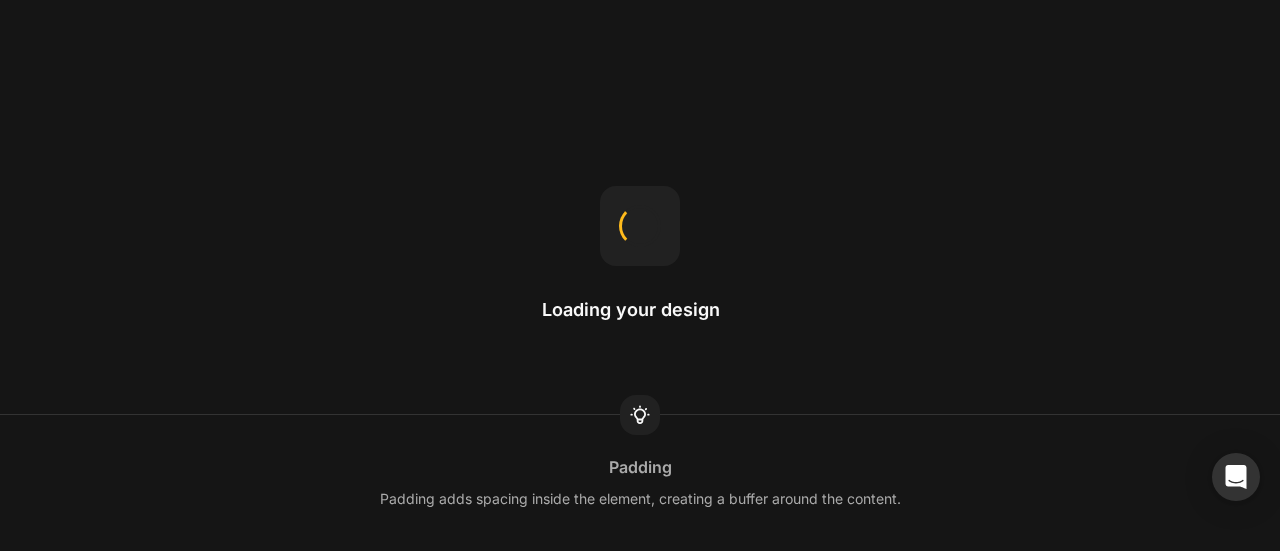 click on "Loading your design Padding Padding adds spacing inside the element, creating a buffer around the content." at bounding box center [640, 275] 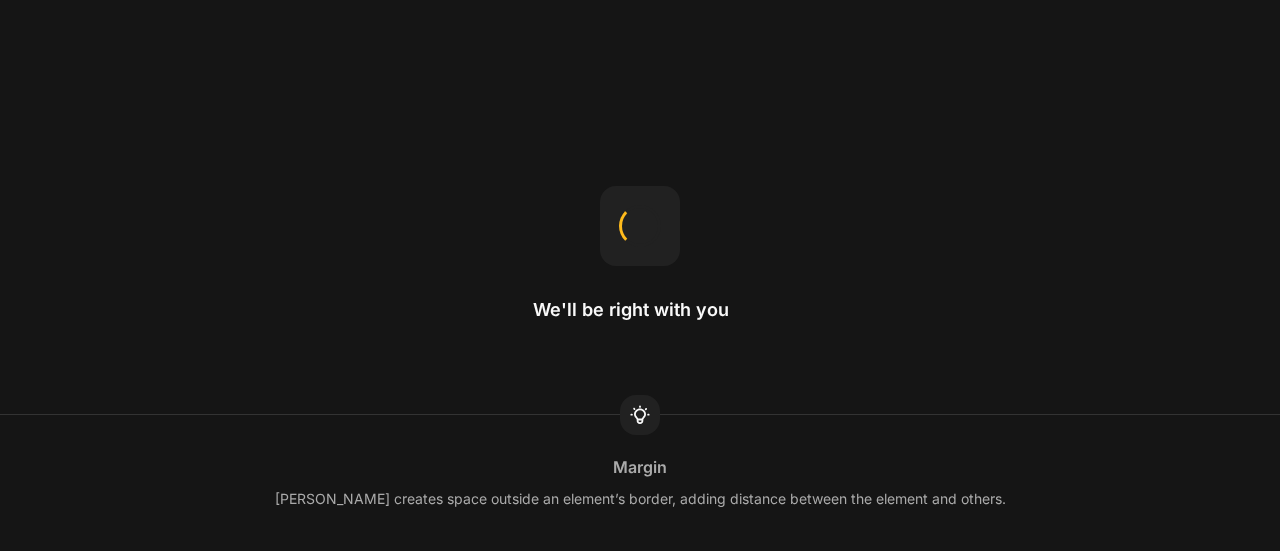 scroll, scrollTop: 0, scrollLeft: 0, axis: both 